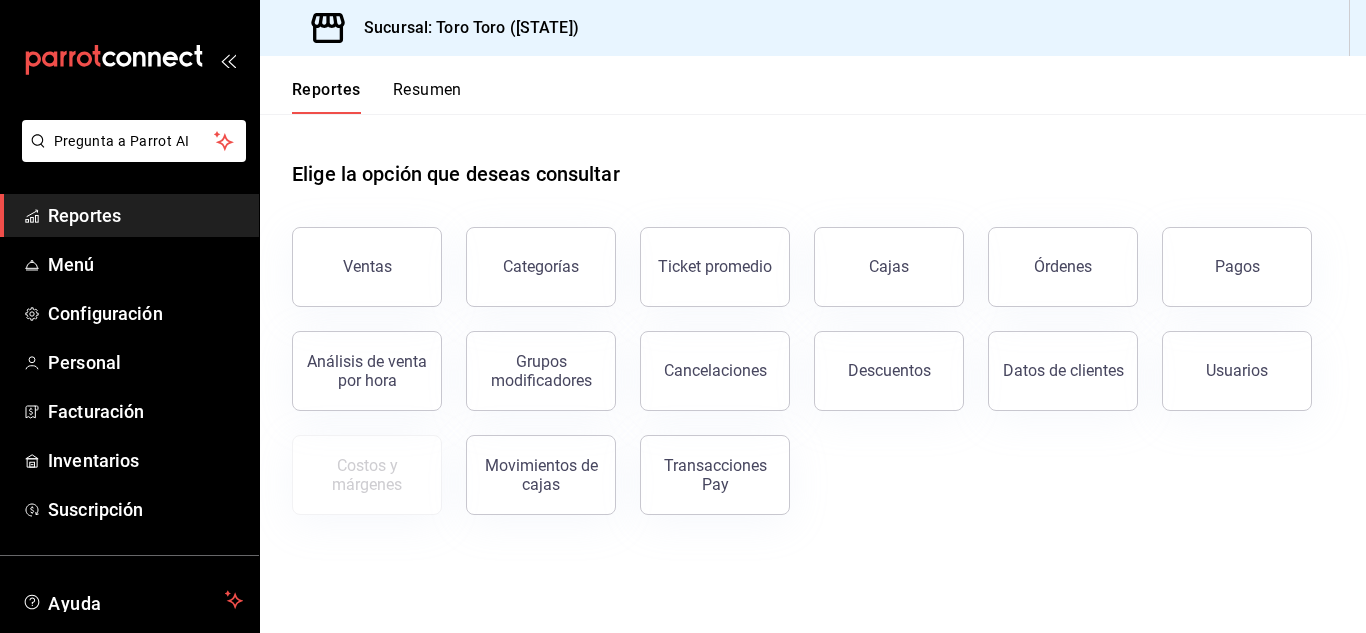 scroll, scrollTop: 0, scrollLeft: 0, axis: both 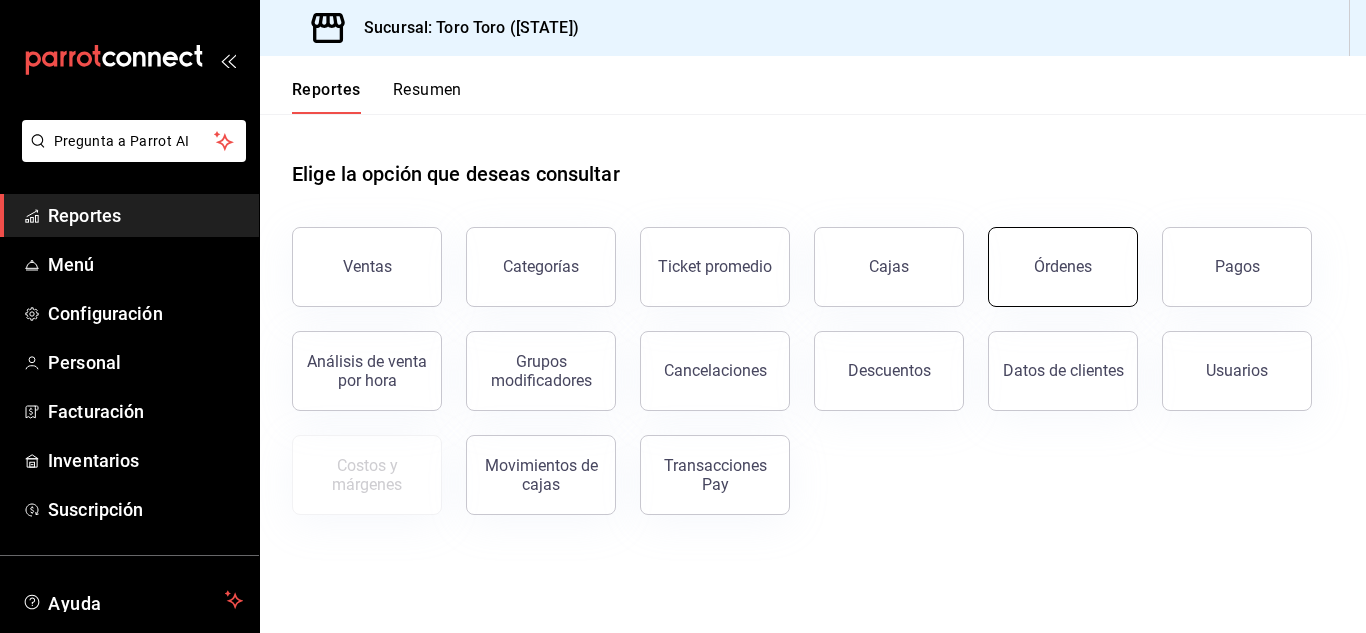 click on "Órdenes" at bounding box center (1063, 266) 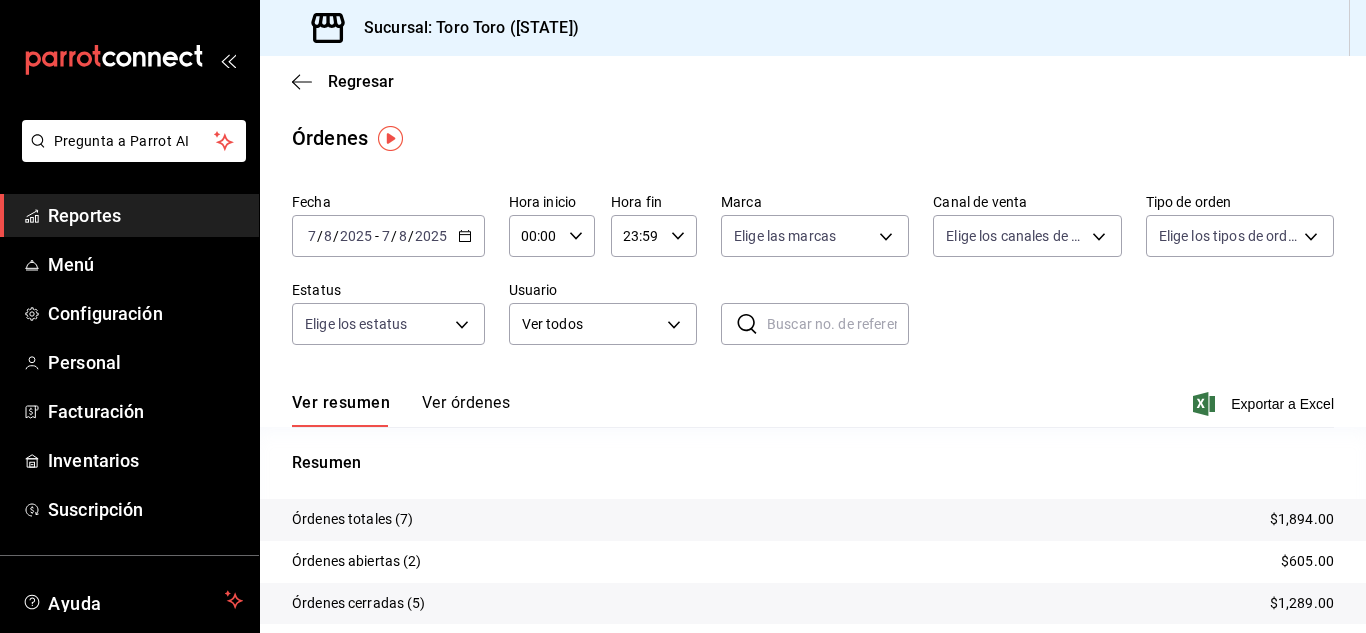 click on "Reportes" at bounding box center (145, 215) 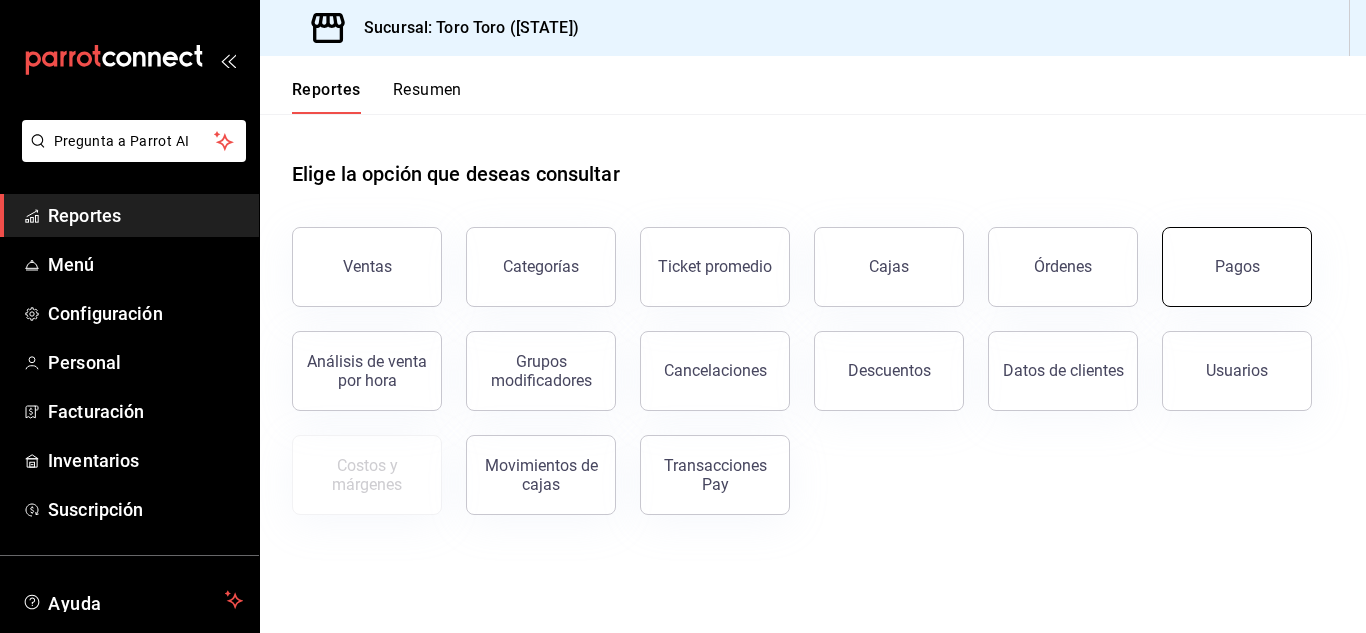 click on "Pagos" at bounding box center (1237, 267) 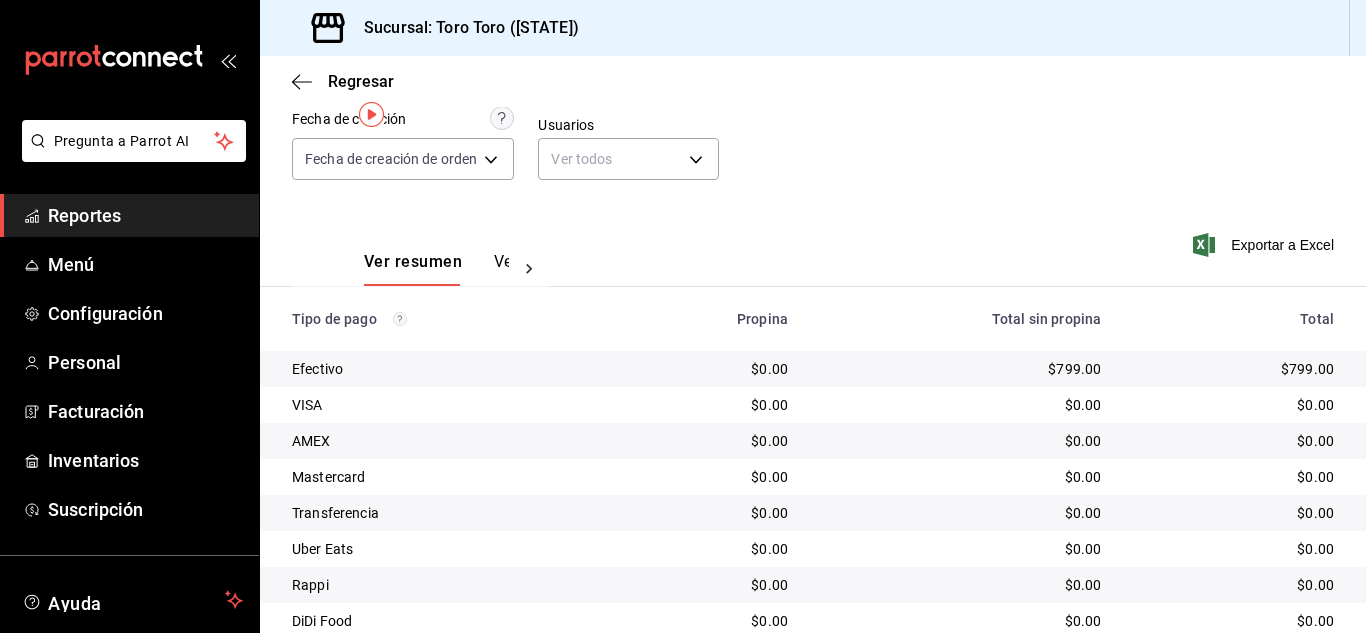 scroll, scrollTop: 0, scrollLeft: 0, axis: both 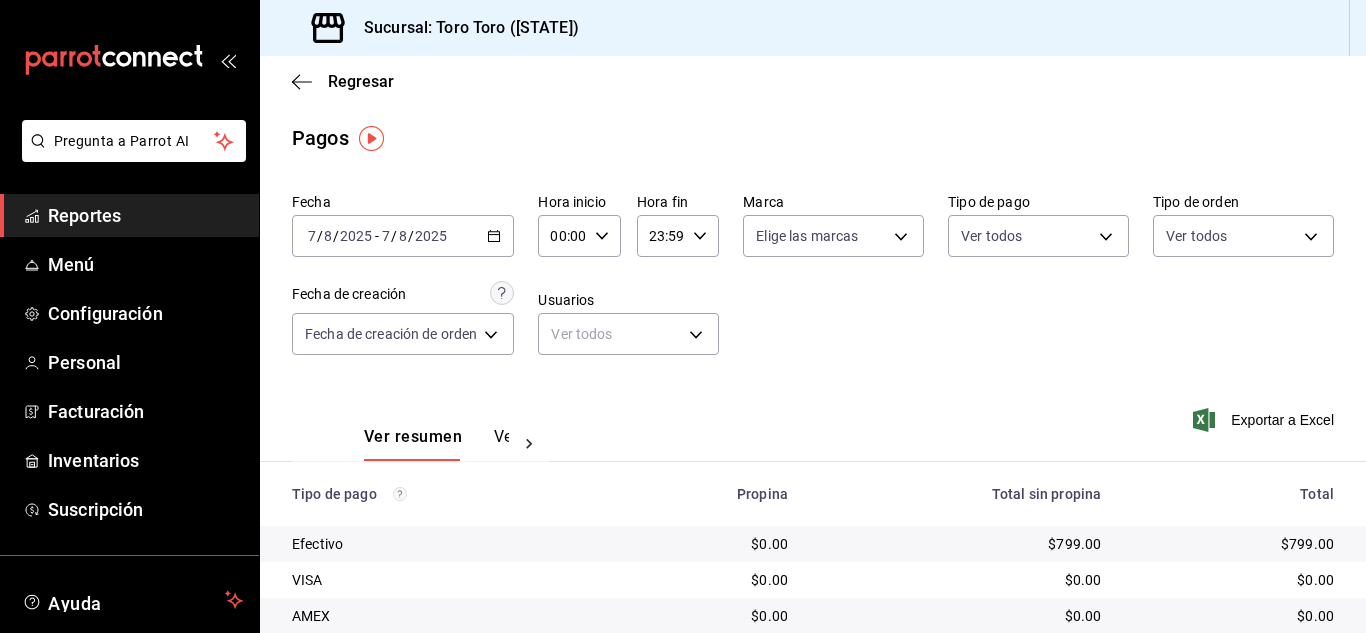 click on "2025-08-07 7 / 8 / 2025 - 2025-08-07 7 / 8 / 2025" at bounding box center [403, 236] 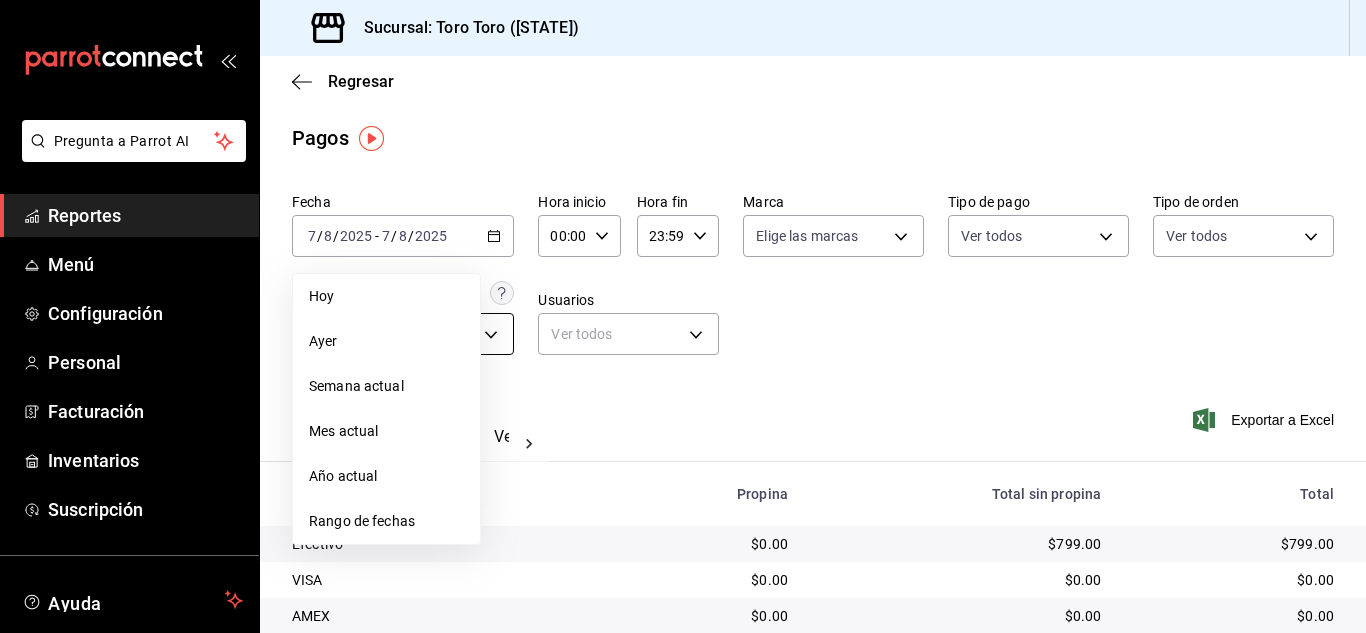 drag, startPoint x: 319, startPoint y: 338, endPoint x: 318, endPoint y: 350, distance: 12.0415945 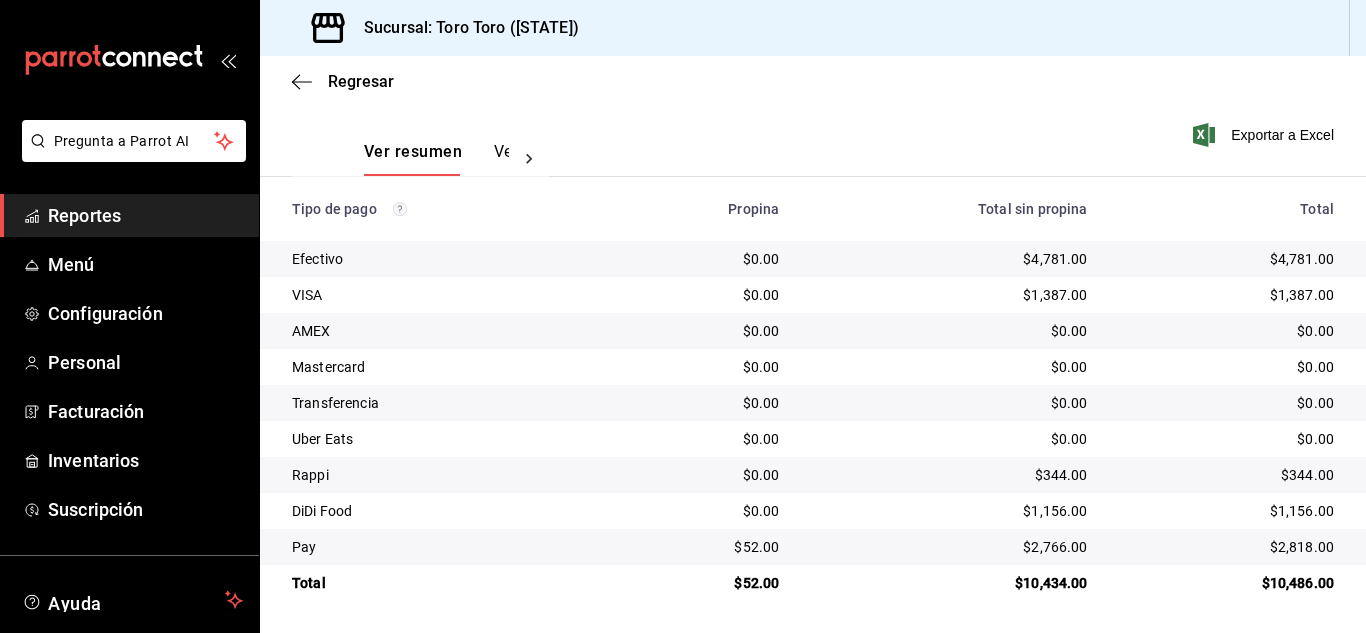 scroll, scrollTop: 0, scrollLeft: 0, axis: both 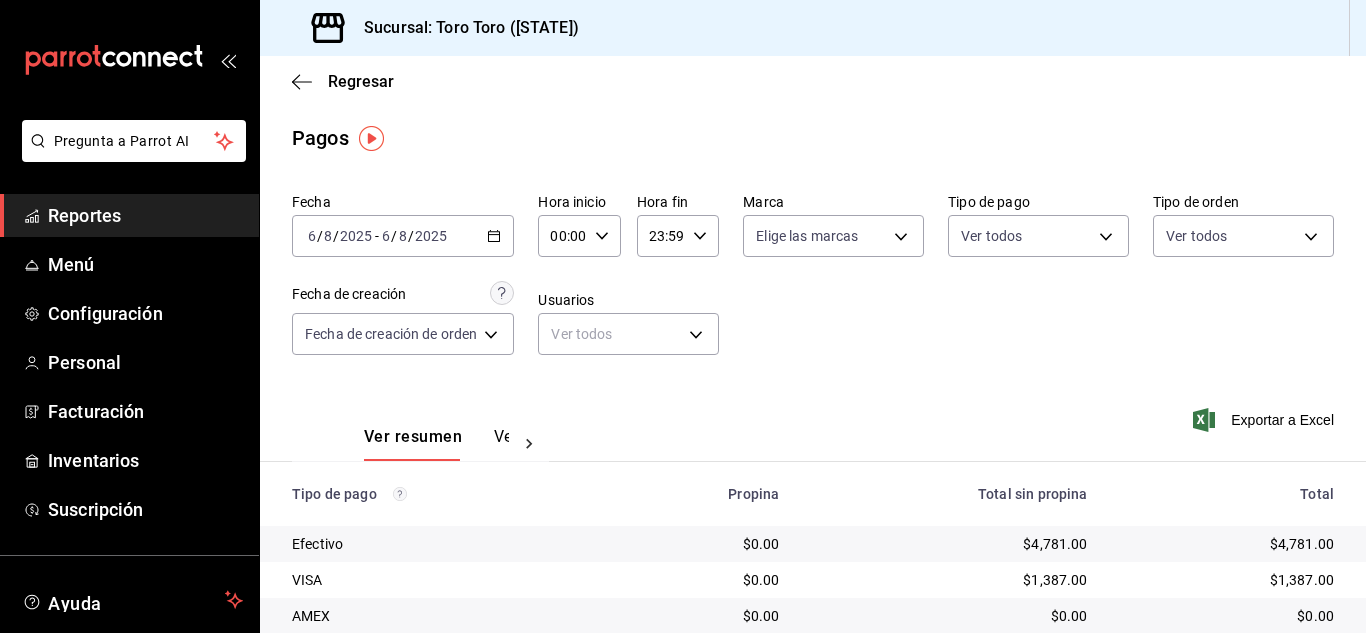 click on "2025-08-06 6 / 8 / 2025 - 2025-08-06 6 / 8 / 2025" at bounding box center [403, 236] 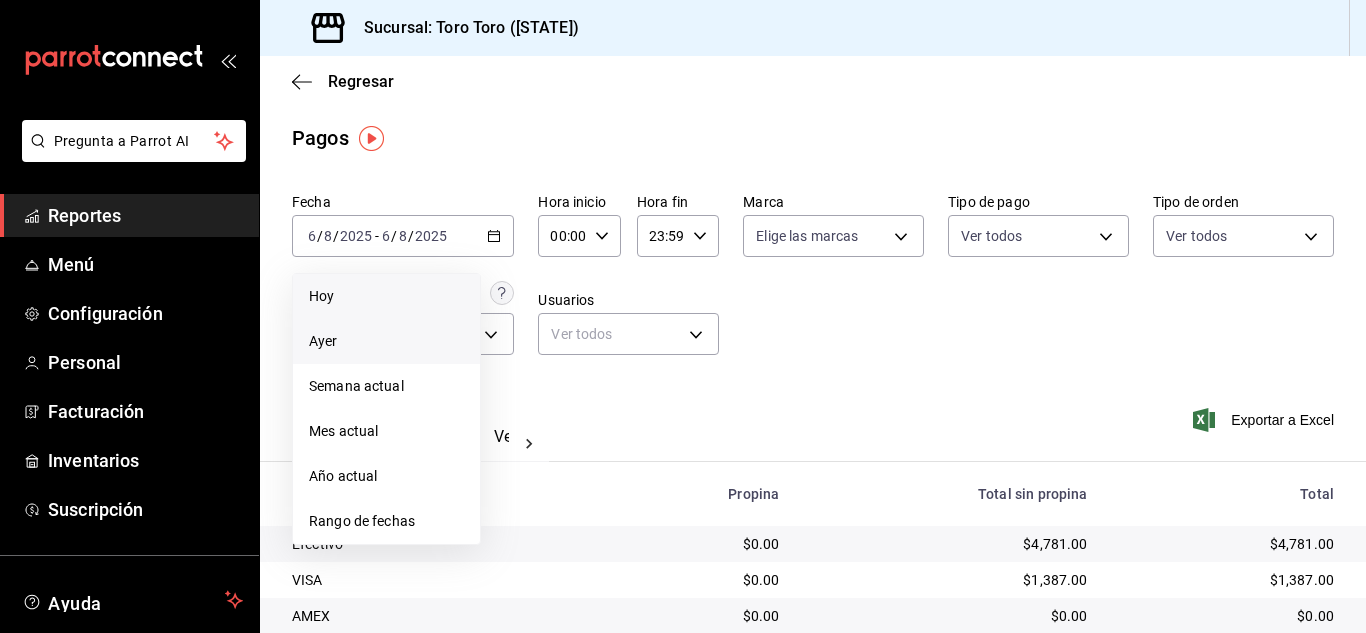 click on "Hoy" at bounding box center (386, 296) 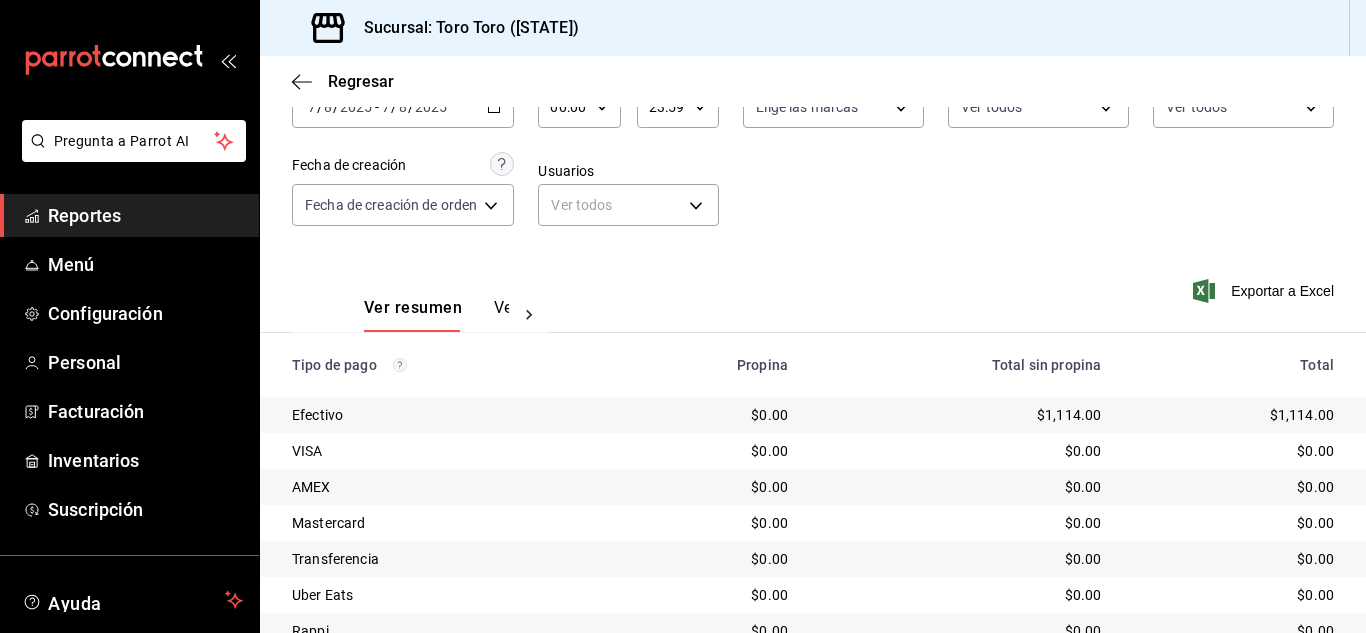 scroll, scrollTop: 0, scrollLeft: 0, axis: both 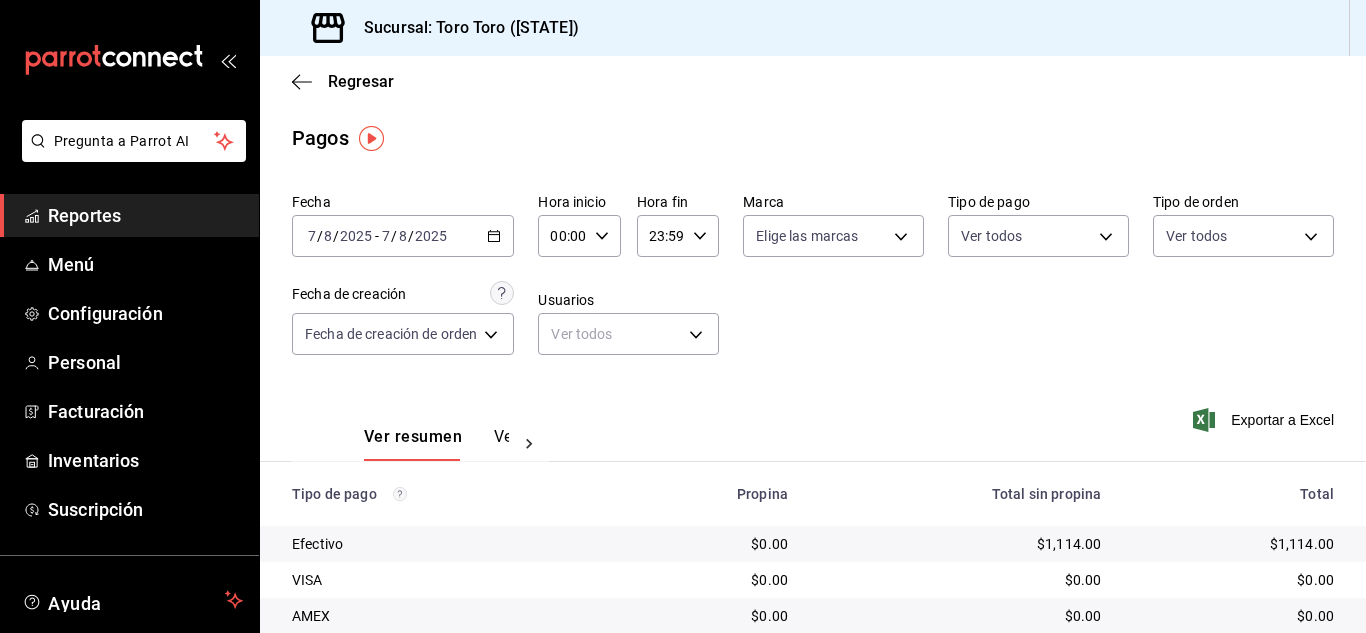click 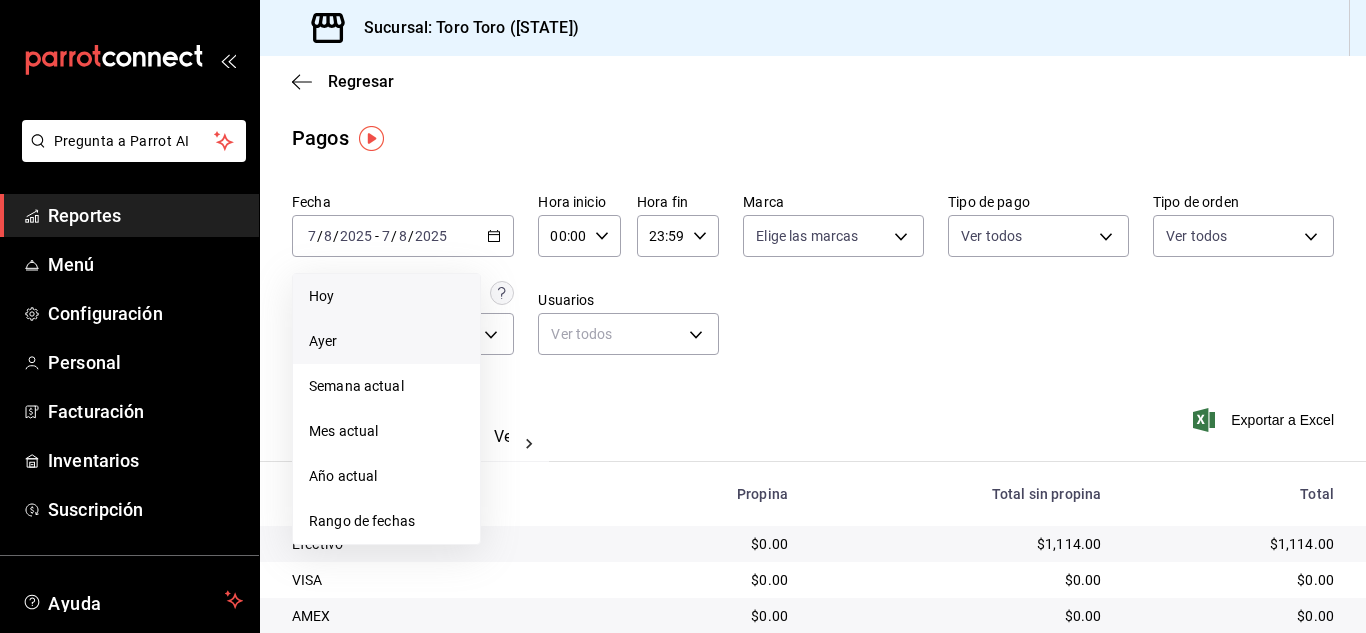 click on "Ayer" at bounding box center (386, 341) 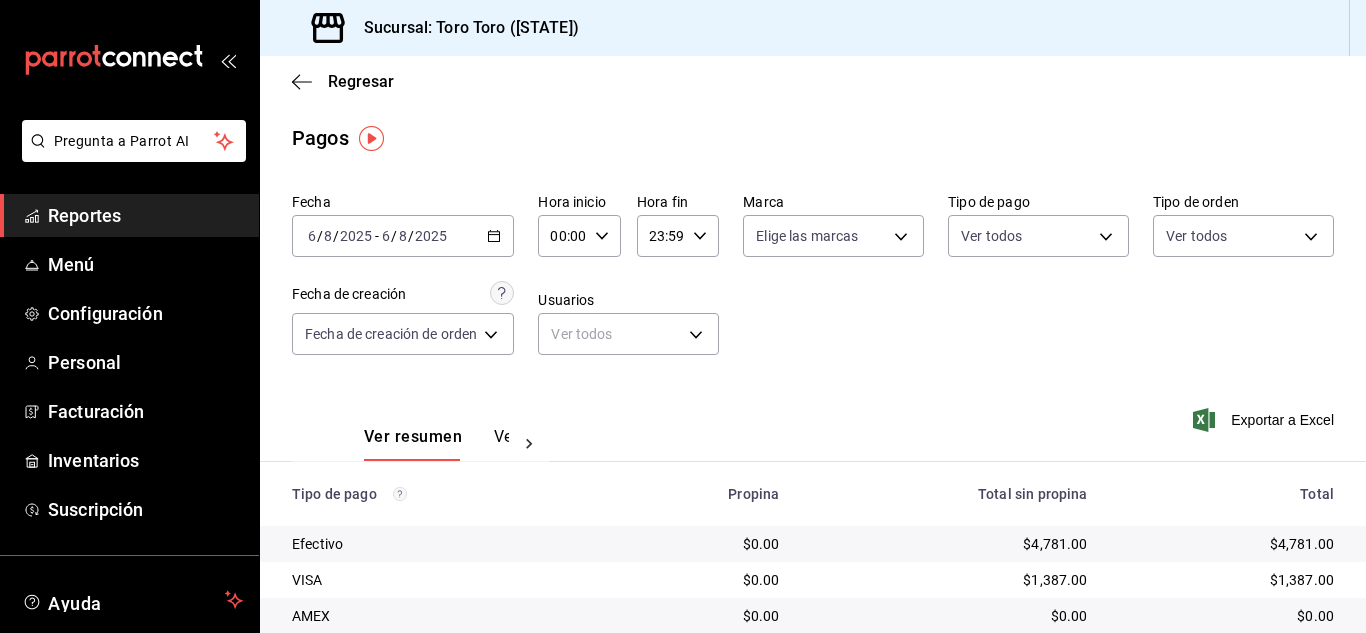 scroll, scrollTop: 286, scrollLeft: 0, axis: vertical 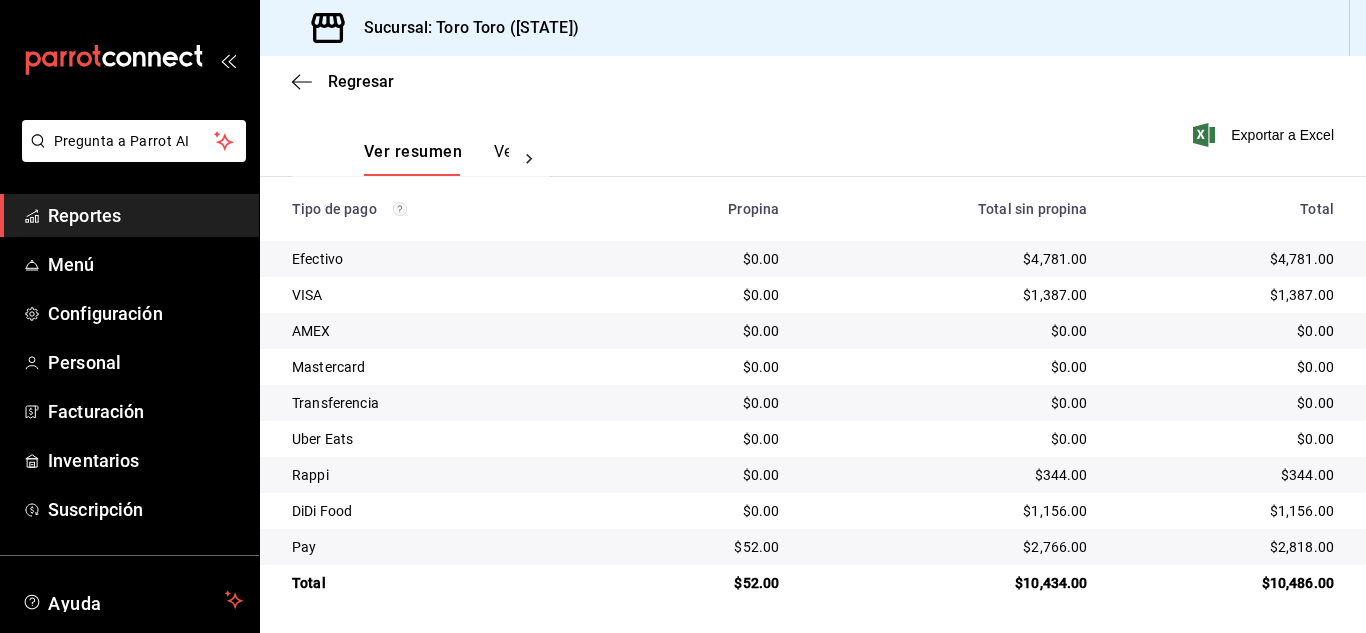 click on "Reportes" at bounding box center (145, 215) 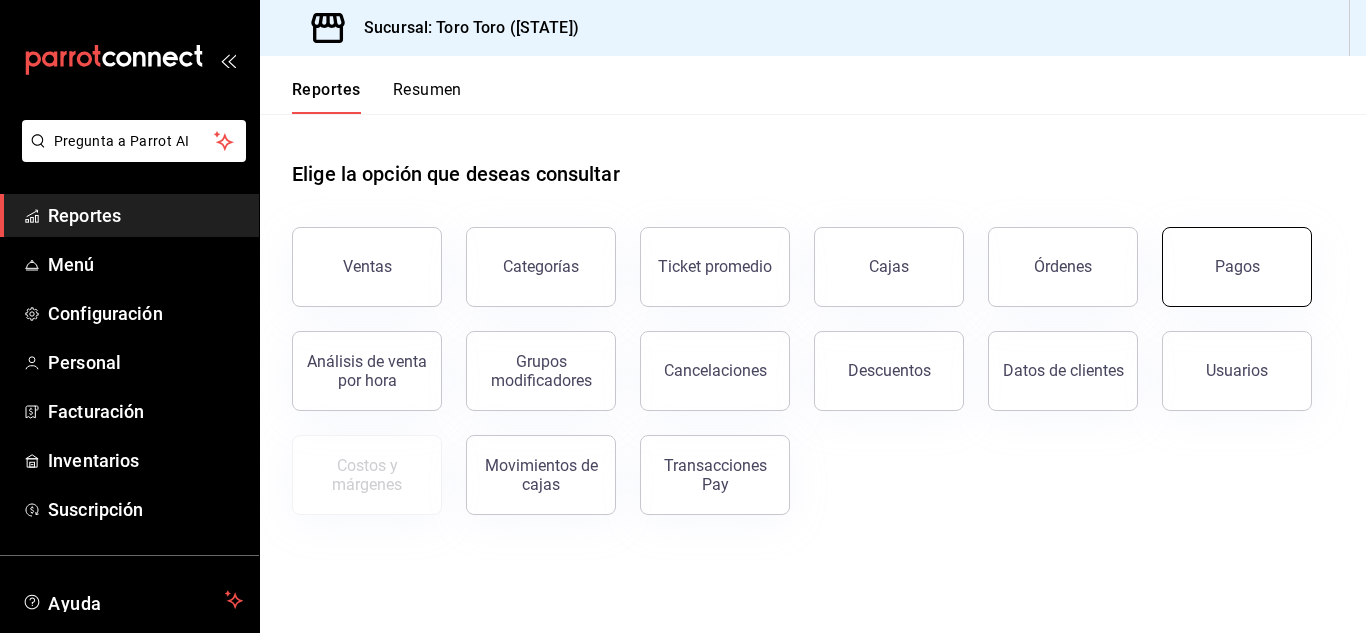 click on "Pagos" at bounding box center (1237, 267) 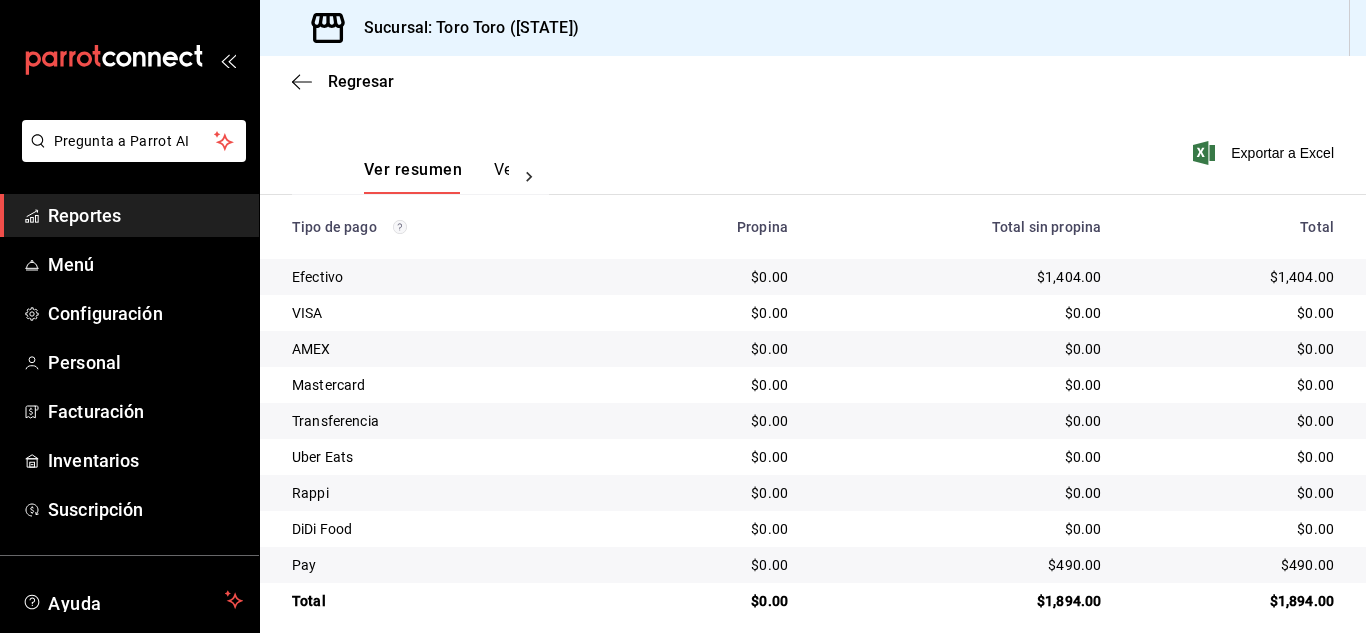 scroll, scrollTop: 286, scrollLeft: 0, axis: vertical 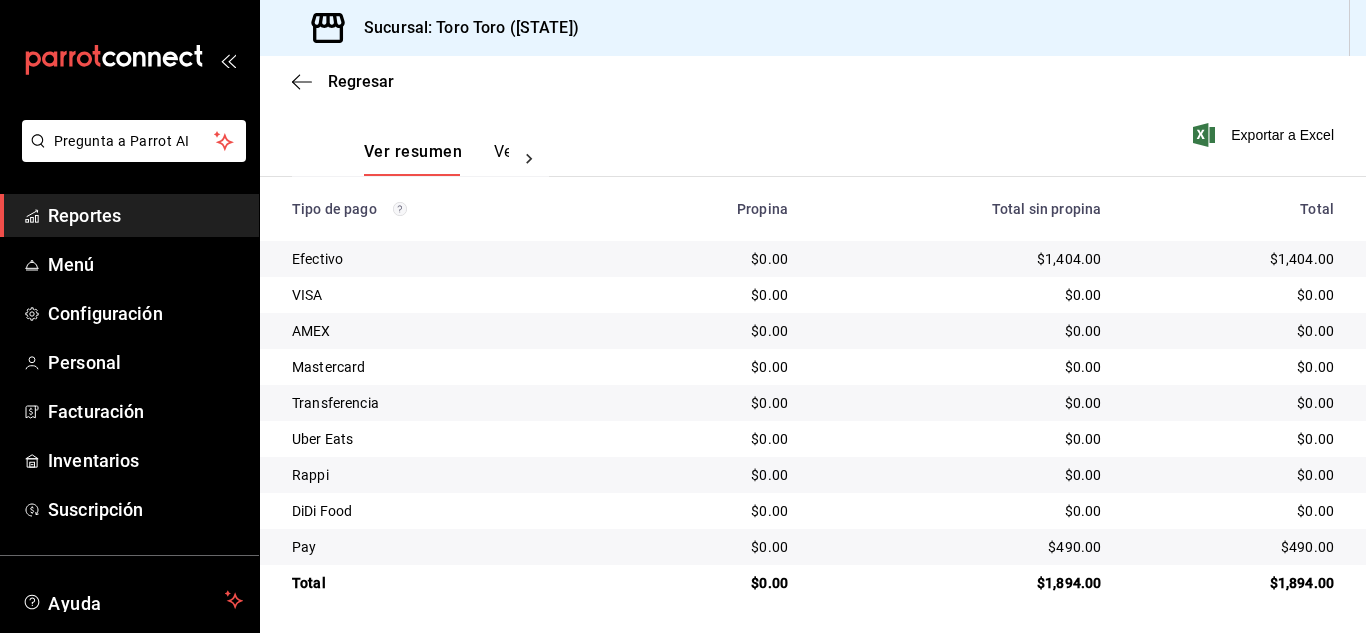 click on "Reportes" at bounding box center (145, 215) 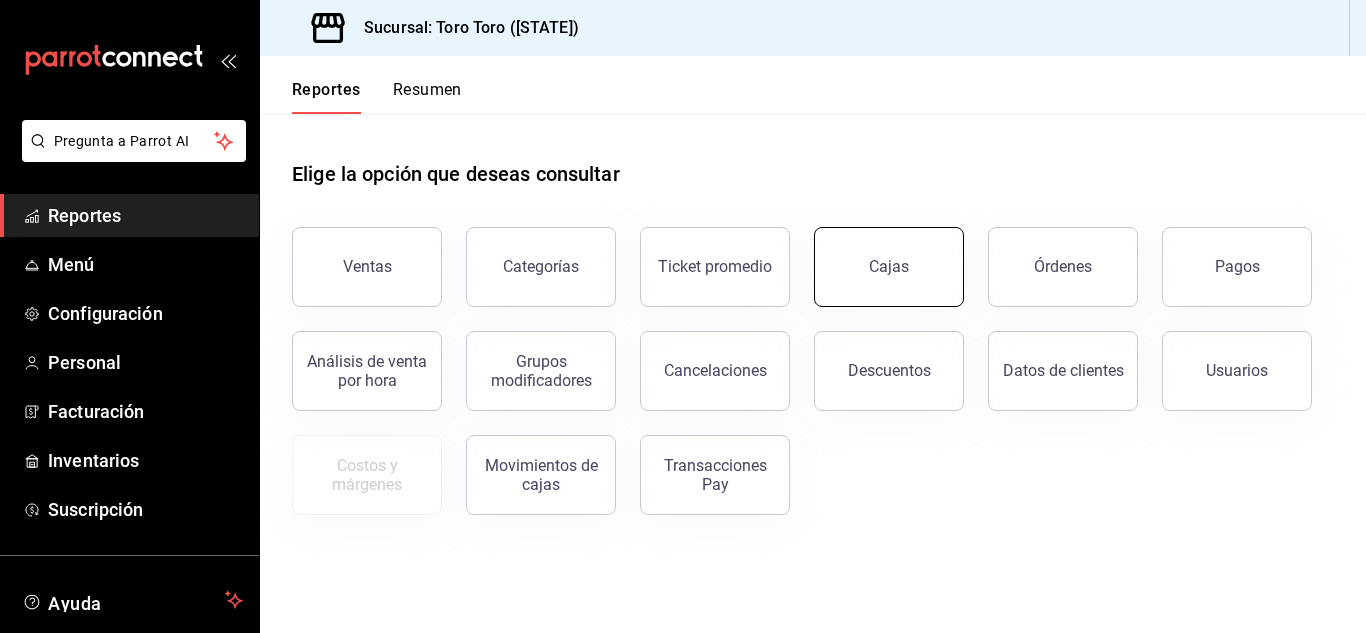 click on "Cajas" at bounding box center (889, 267) 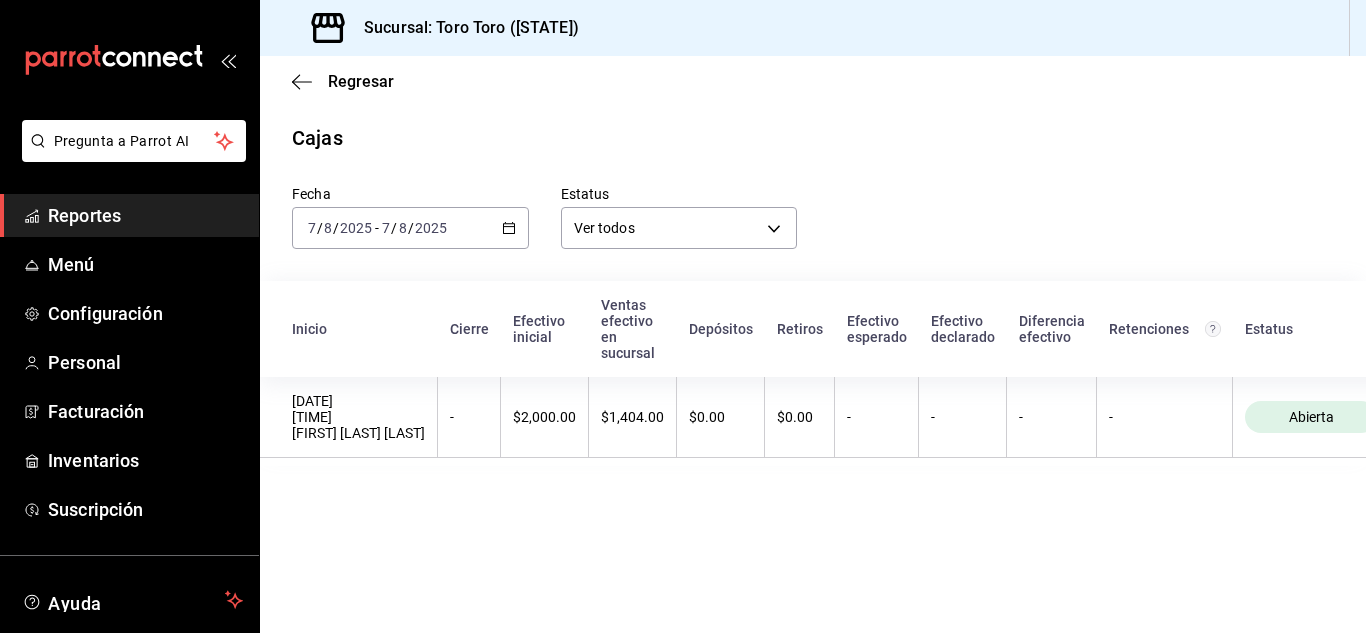 click 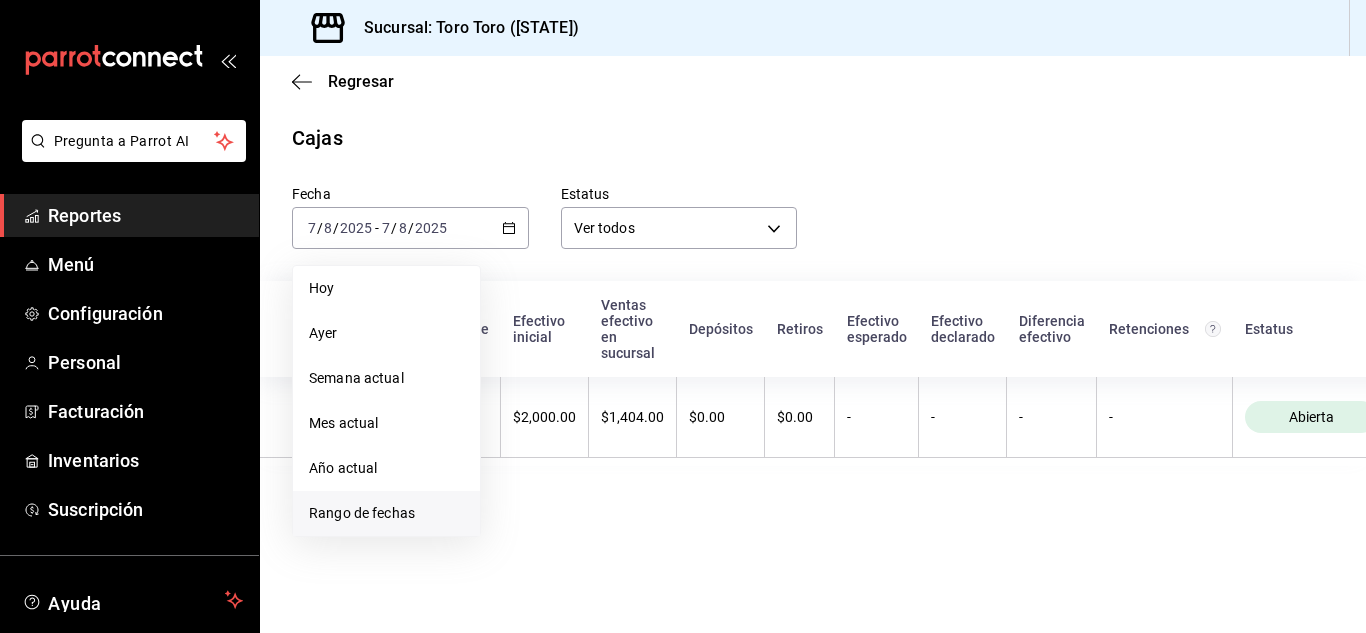 click on "Rango de fechas" at bounding box center [386, 513] 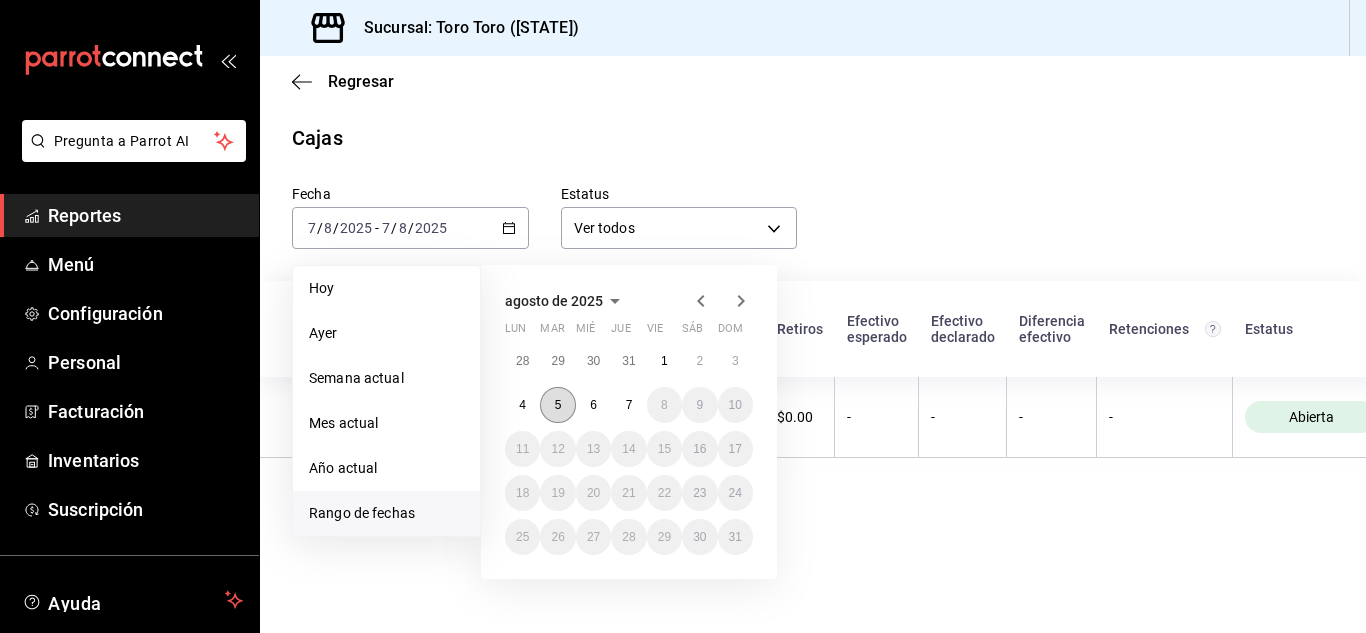 click on "5" at bounding box center (557, 405) 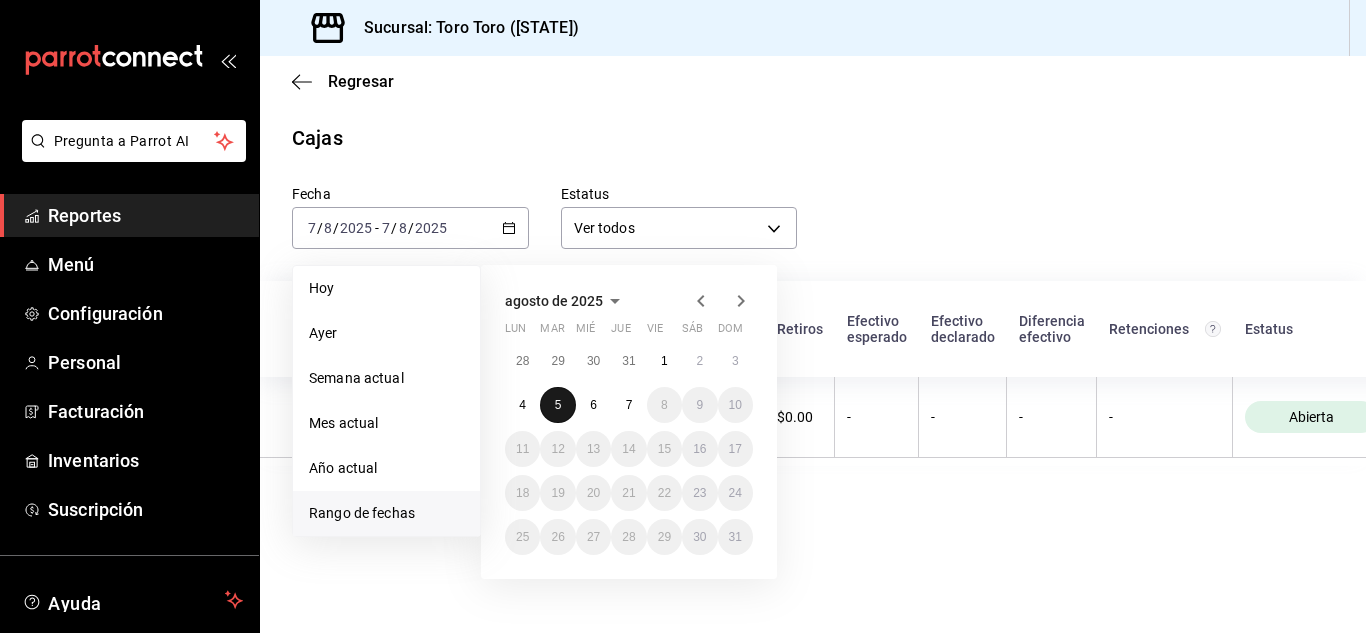 click on "5" at bounding box center (557, 405) 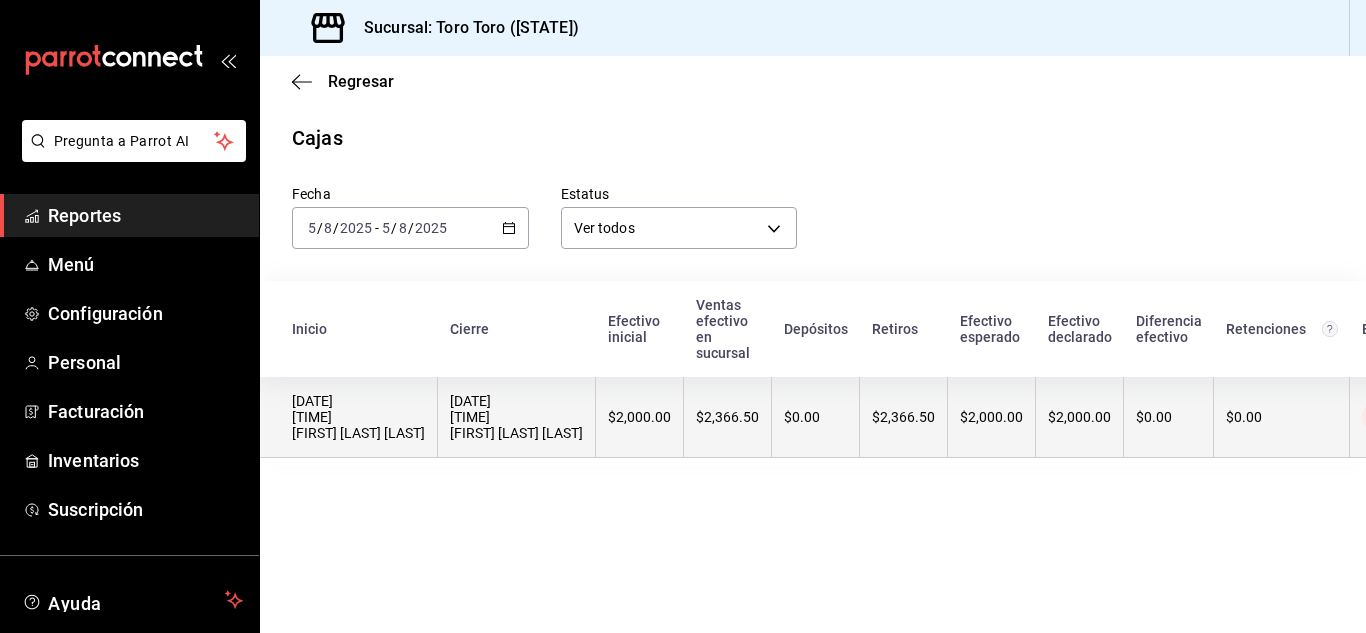 click on "[DATE]
[TIME]
[FIRST] [LAST] [LAST]" at bounding box center [516, 417] 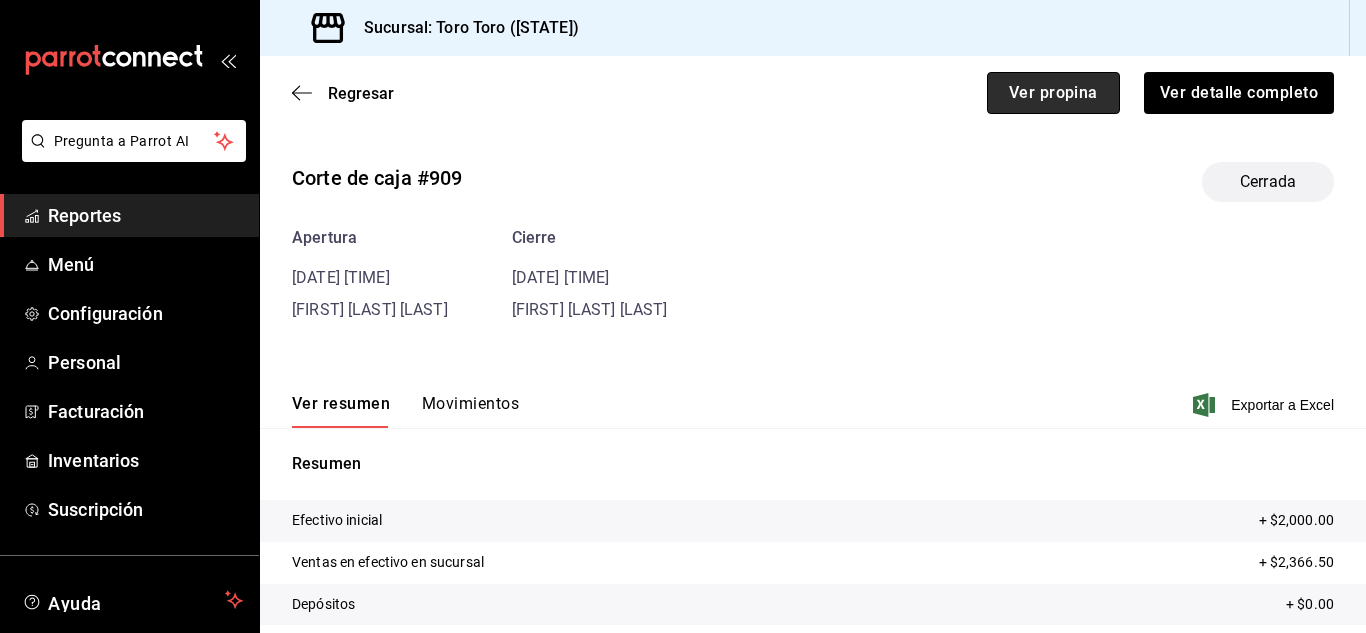 click on "Ver propina" at bounding box center (1053, 93) 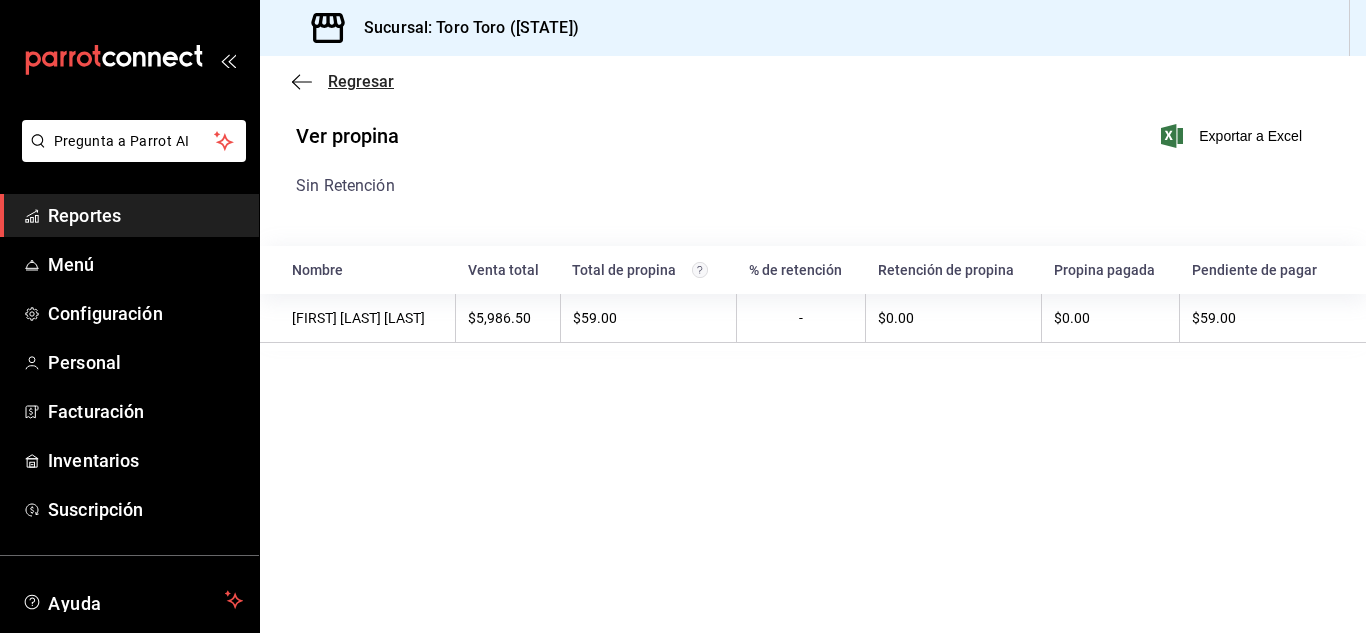 click 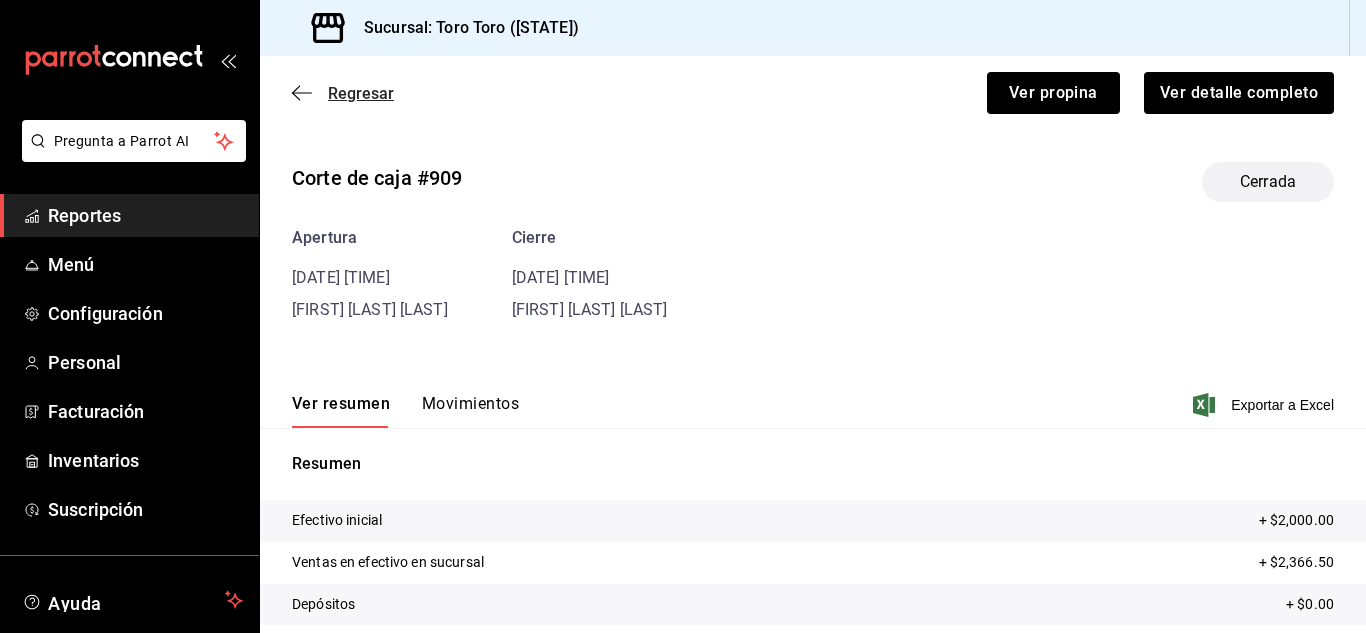 click 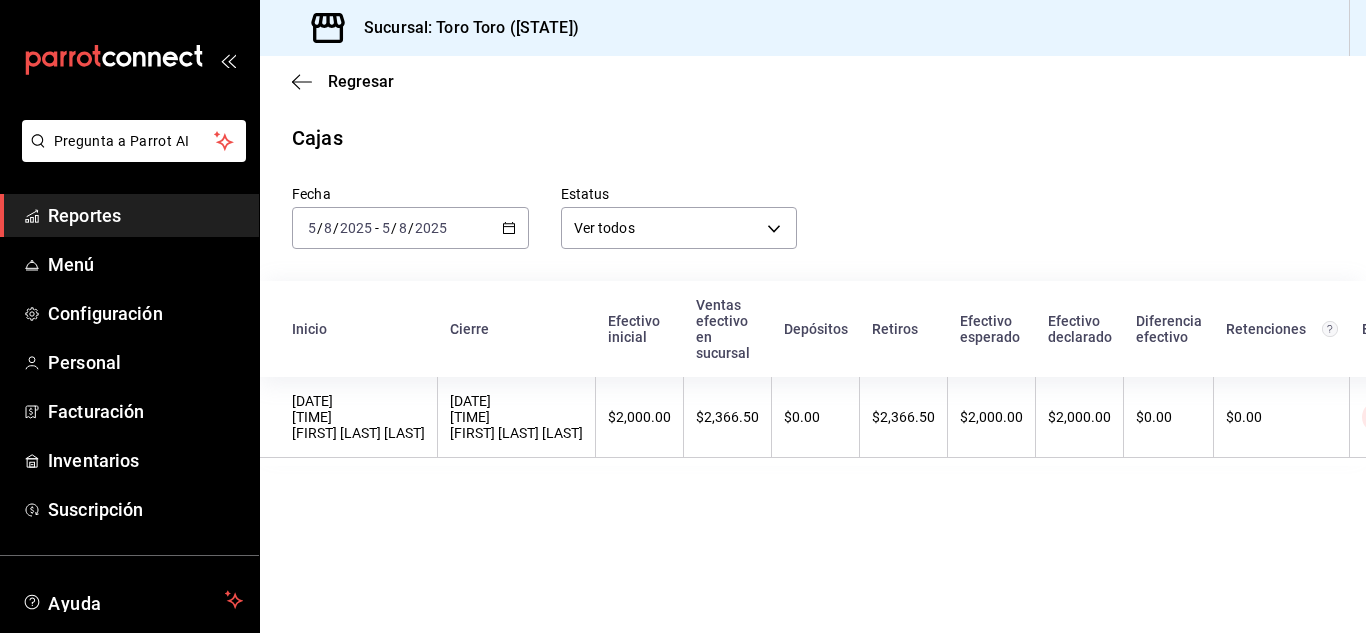 click 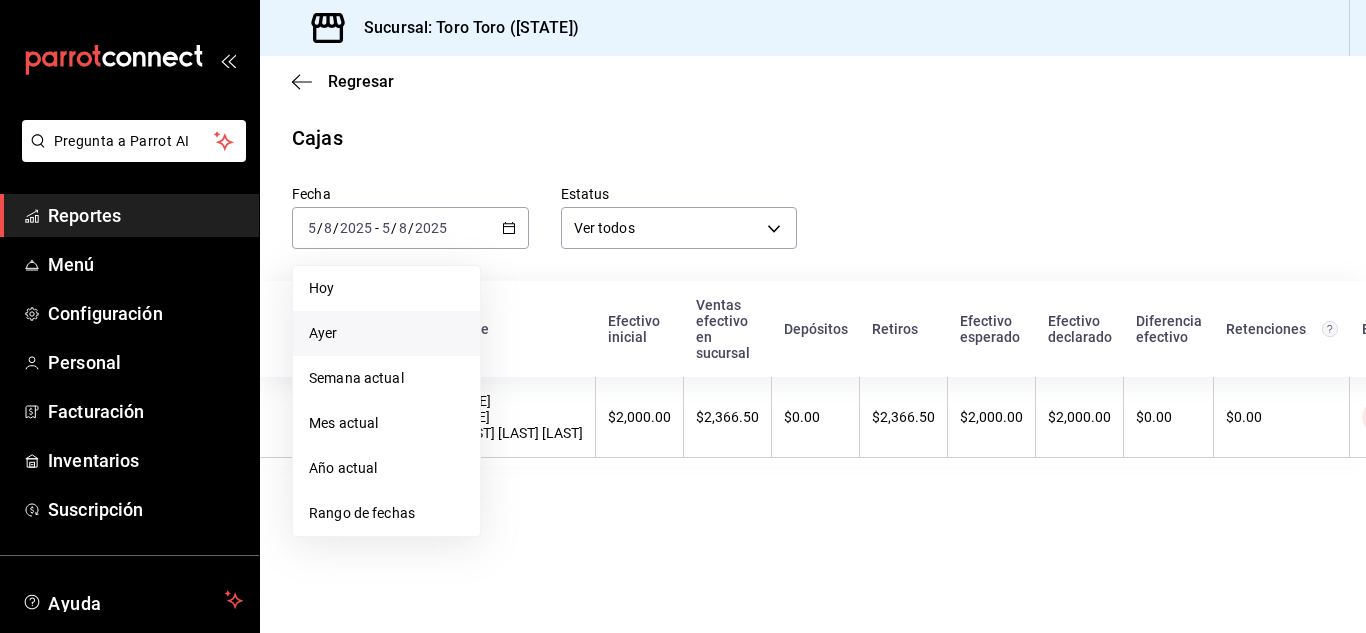 click on "Ayer" at bounding box center [386, 333] 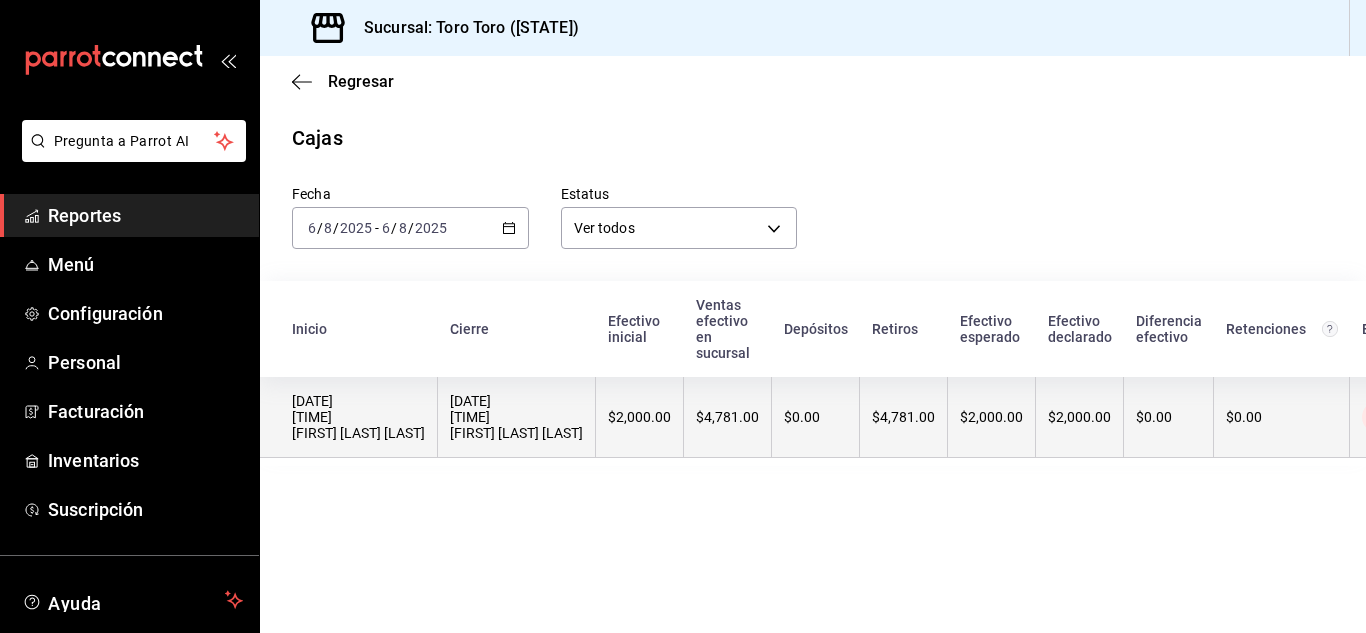 click on "[DATE]
[TIME]
[FIRST] [LAST] [LAST]" at bounding box center (517, 417) 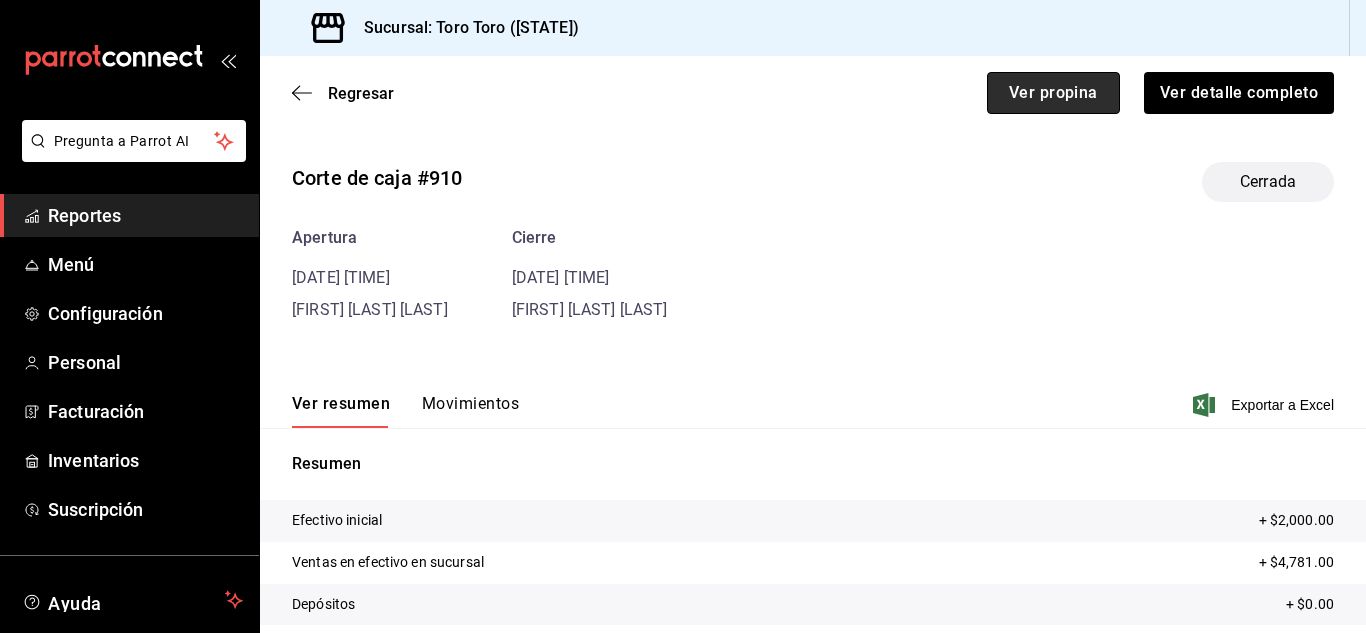 click on "Ver propina" at bounding box center (1053, 93) 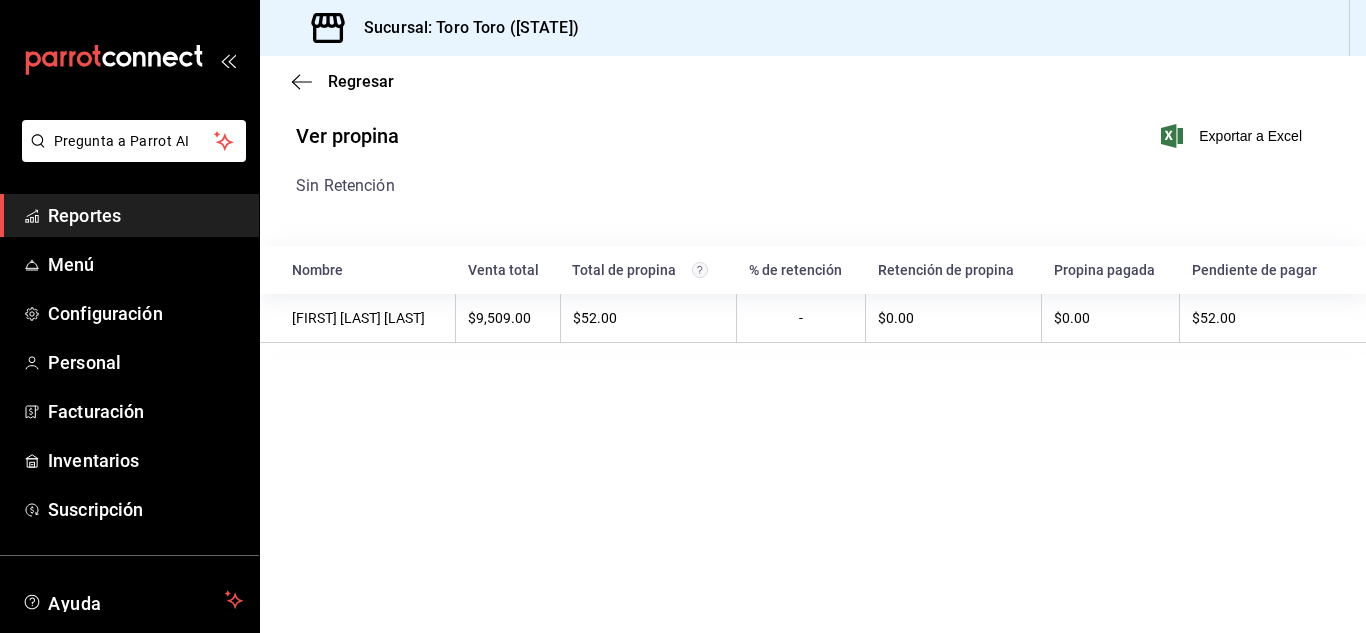 click on "Reportes" at bounding box center [145, 215] 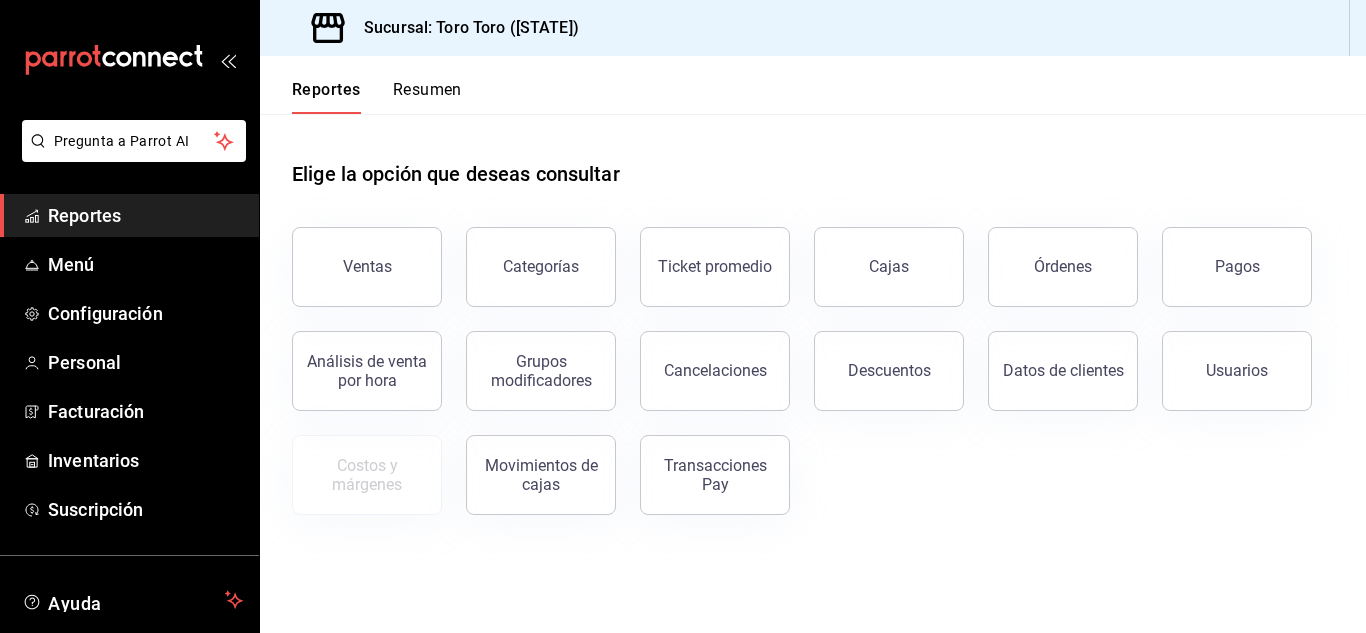 drag, startPoint x: 558, startPoint y: 14, endPoint x: 1046, endPoint y: 188, distance: 518.09265 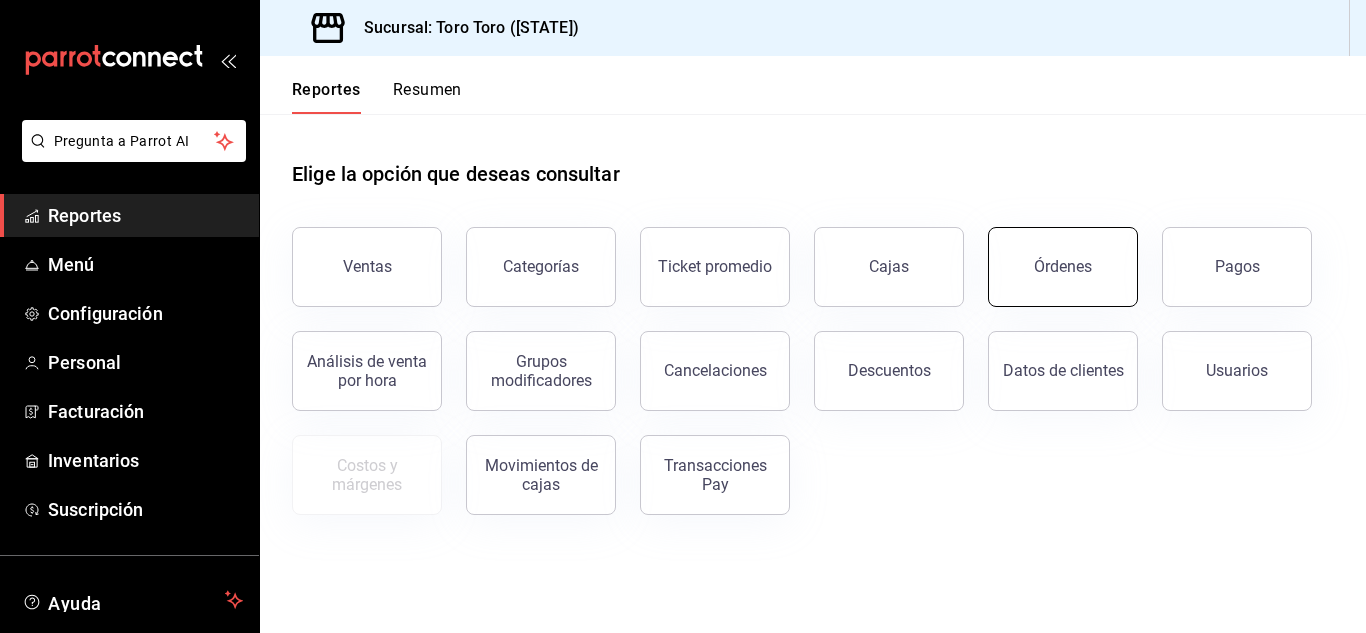 click on "Órdenes" at bounding box center (1063, 266) 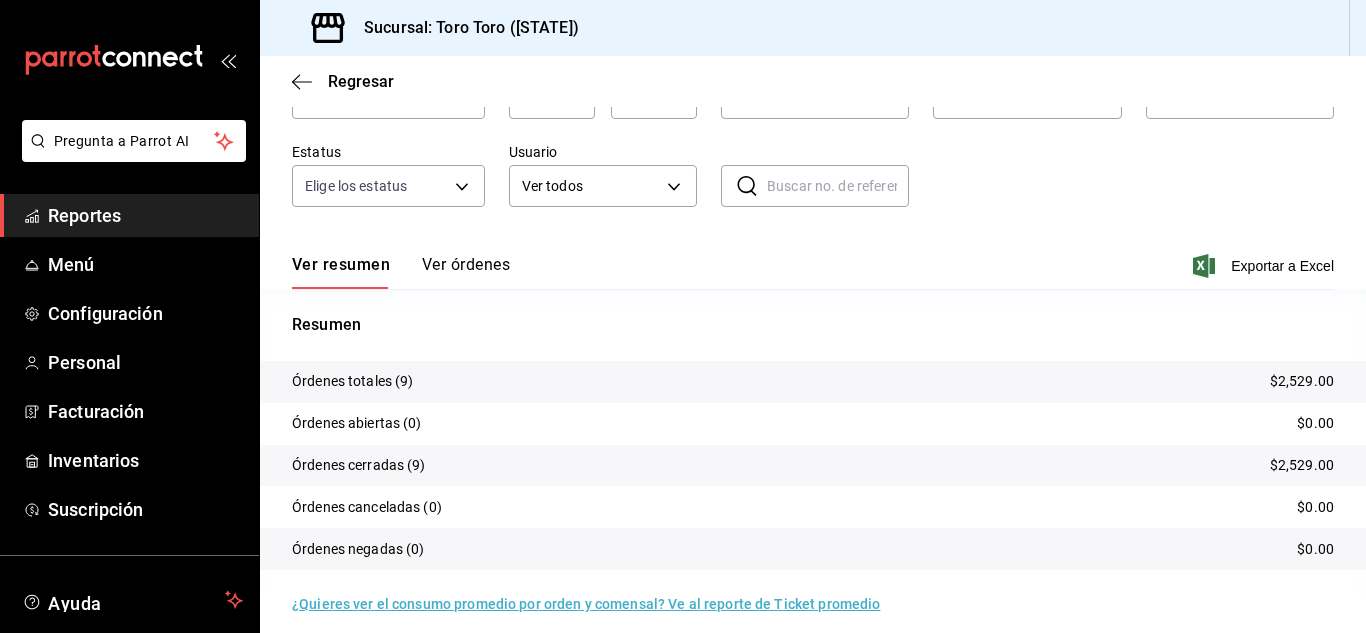 scroll, scrollTop: 152, scrollLeft: 0, axis: vertical 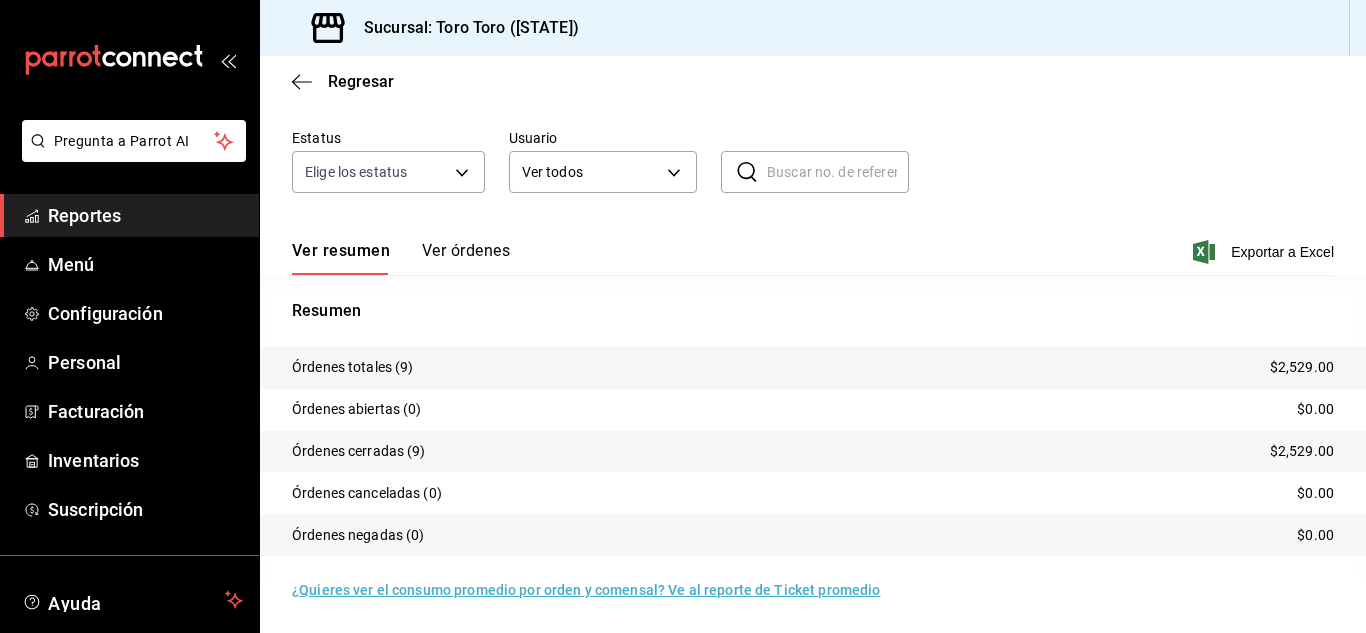 click on "Reportes" at bounding box center (145, 215) 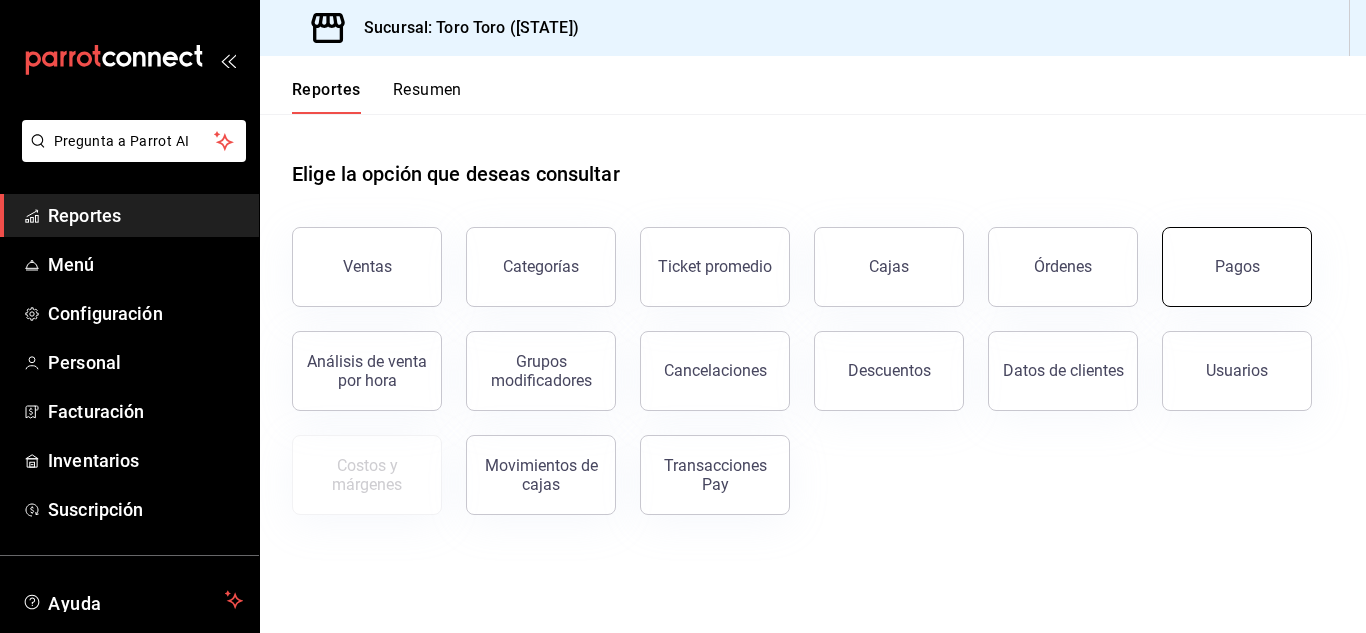 click on "Pagos" at bounding box center (1237, 267) 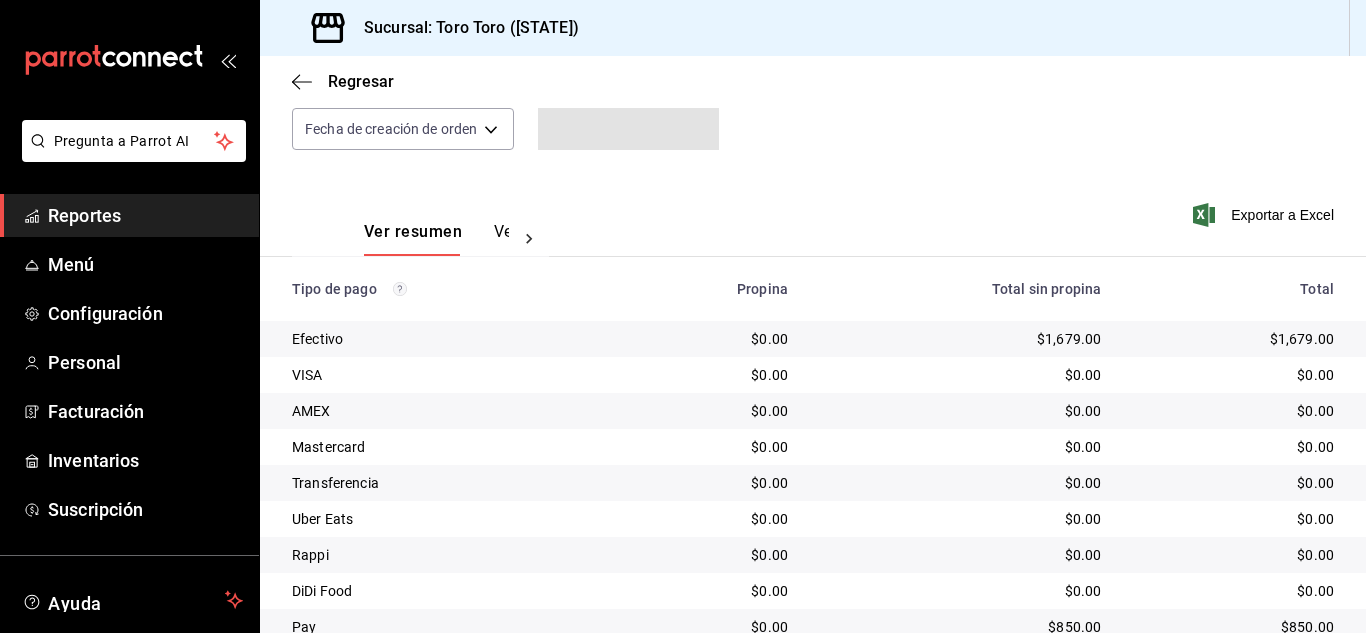 scroll, scrollTop: 286, scrollLeft: 0, axis: vertical 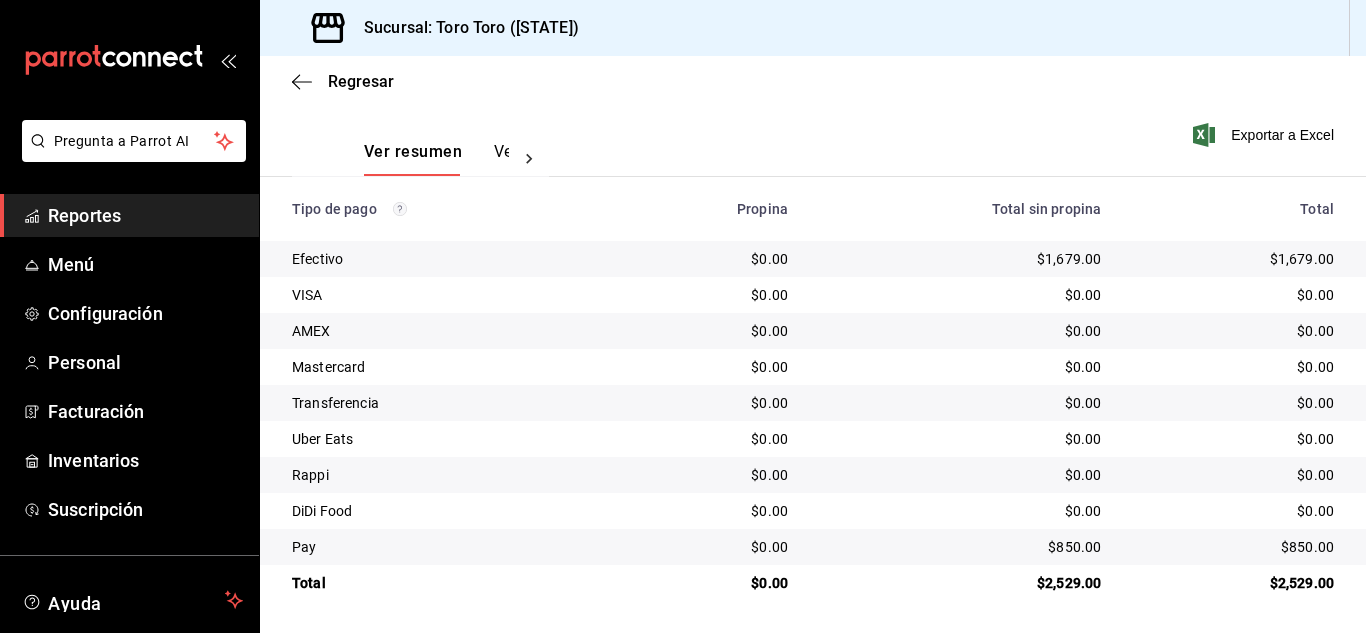 click on "Reportes" at bounding box center (145, 215) 